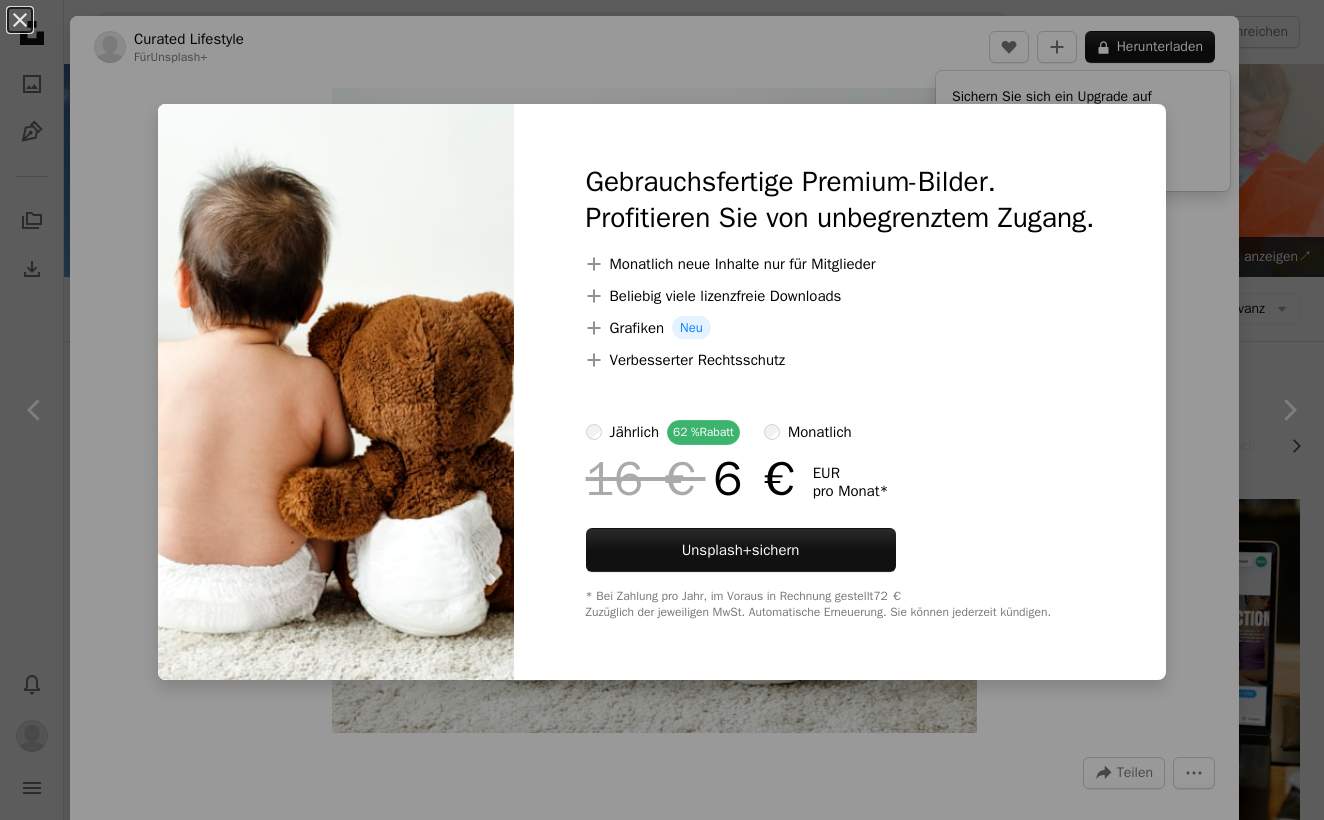 scroll, scrollTop: 1802, scrollLeft: 0, axis: vertical 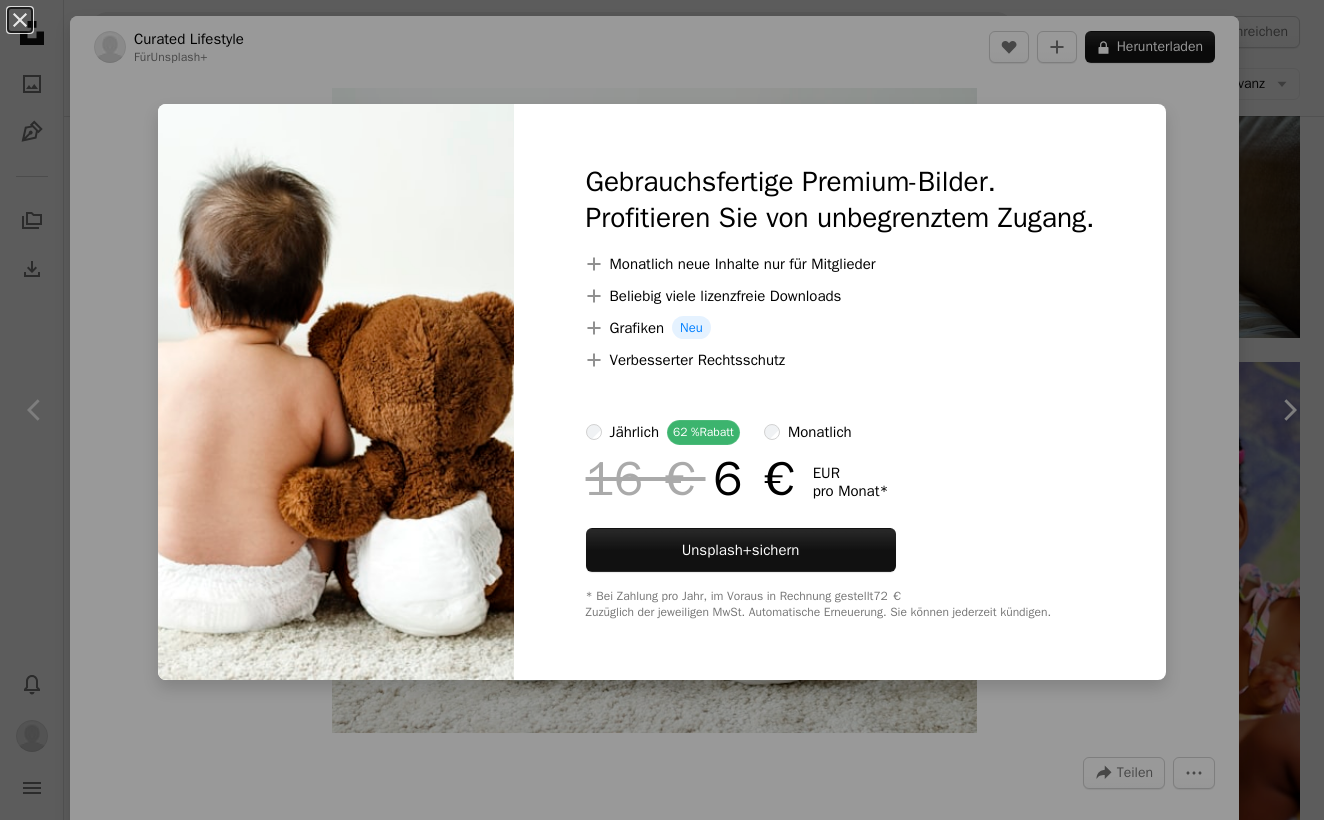 click on "An X shape Gebrauchsfertige Premium-Bilder. Profitieren Sie von unbegrenztem Zugang. A plus sign Monatlich neue Inhalte nur für Mitglieder A plus sign Beliebig viele lizenzfreie Downloads A plus sign Grafiken  Neu A plus sign Verbesserter Rechtsschutz jährlich 62 %  Rabatt monatlich 16 €   6 € EUR pro Monat * Unsplash+  sichern * Bei Zahlung pro Jahr, im Voraus in Rechnung gestellt  72 € Zuzüglich der jeweiligen MwSt. Automatische Erneuerung. Sie können jederzeit kündigen." at bounding box center (662, 410) 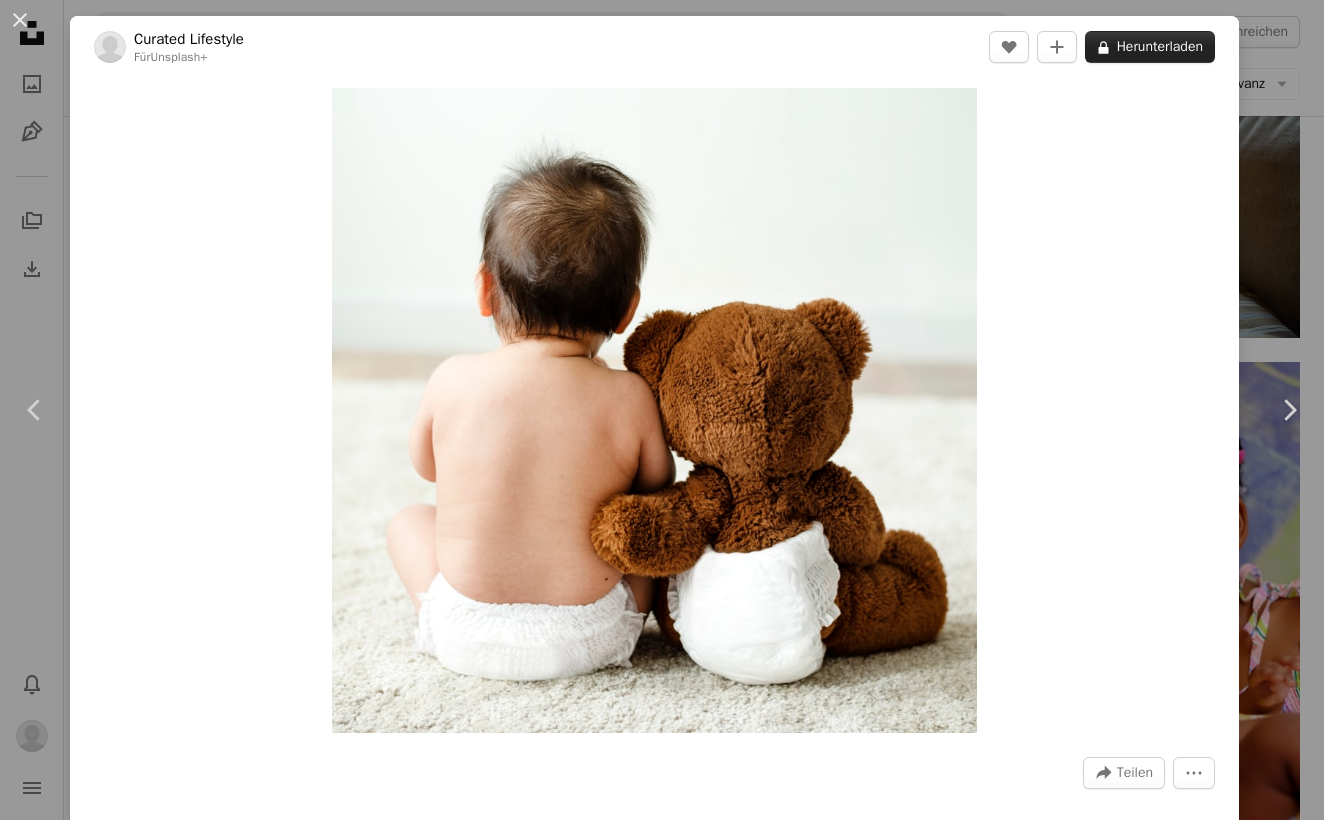 click on "A lock Herunterladen" at bounding box center (1150, 47) 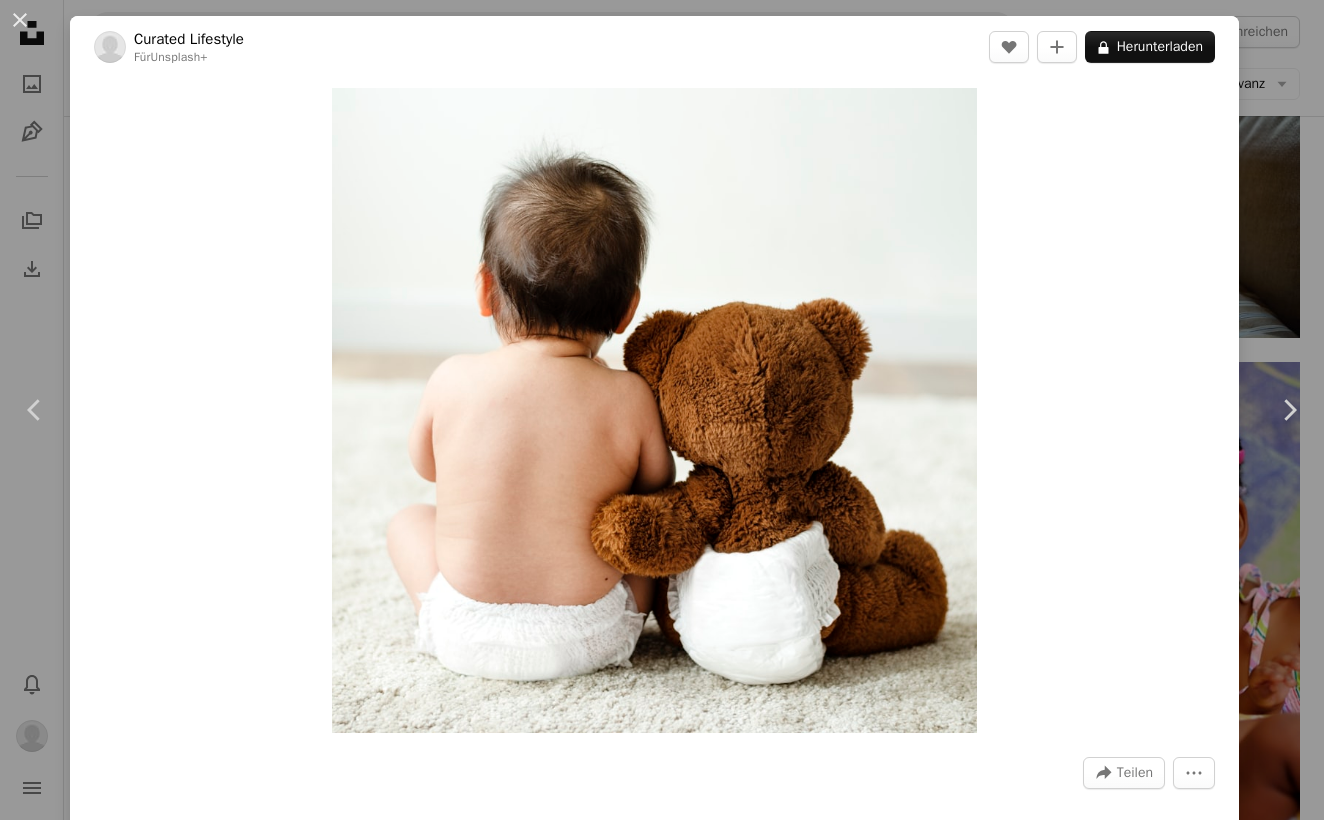 click on "An X shape Gebrauchsfertige Premium-Bilder. Profitieren Sie von unbegrenztem Zugang. A plus sign Monatlich neue Inhalte nur für Mitglieder A plus sign Beliebig viele lizenzfreie Downloads A plus sign Grafiken  Neu A plus sign Verbesserter Rechtsschutz jährlich 62 %  Rabatt monatlich 16 €   6 € EUR pro Monat * Unsplash+  sichern * Bei Zahlung pro Jahr, im Voraus in Rechnung gestellt  72 € Zuzüglich der jeweiligen MwSt. Automatische Erneuerung. Sie können jederzeit kündigen." at bounding box center (662, 3241) 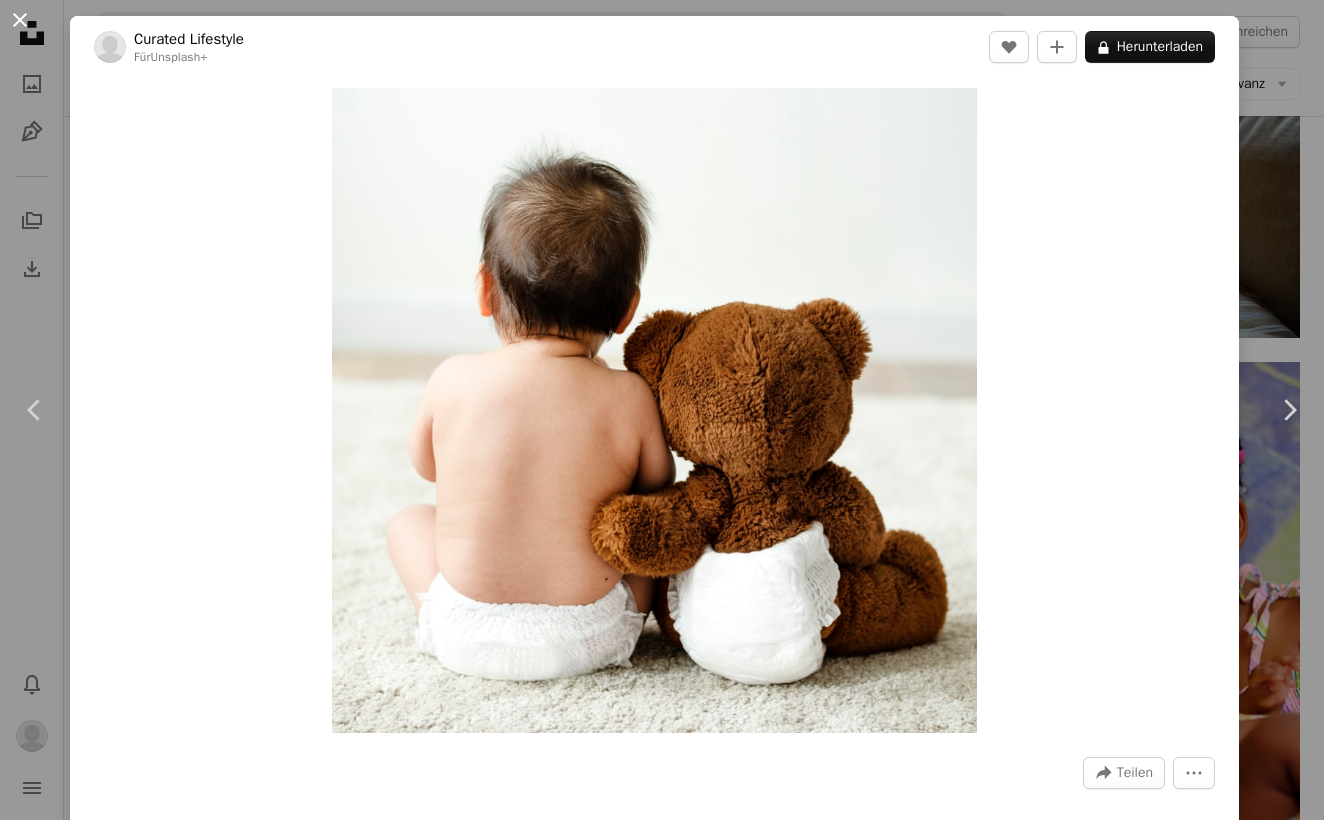click on "An X shape" at bounding box center [20, 20] 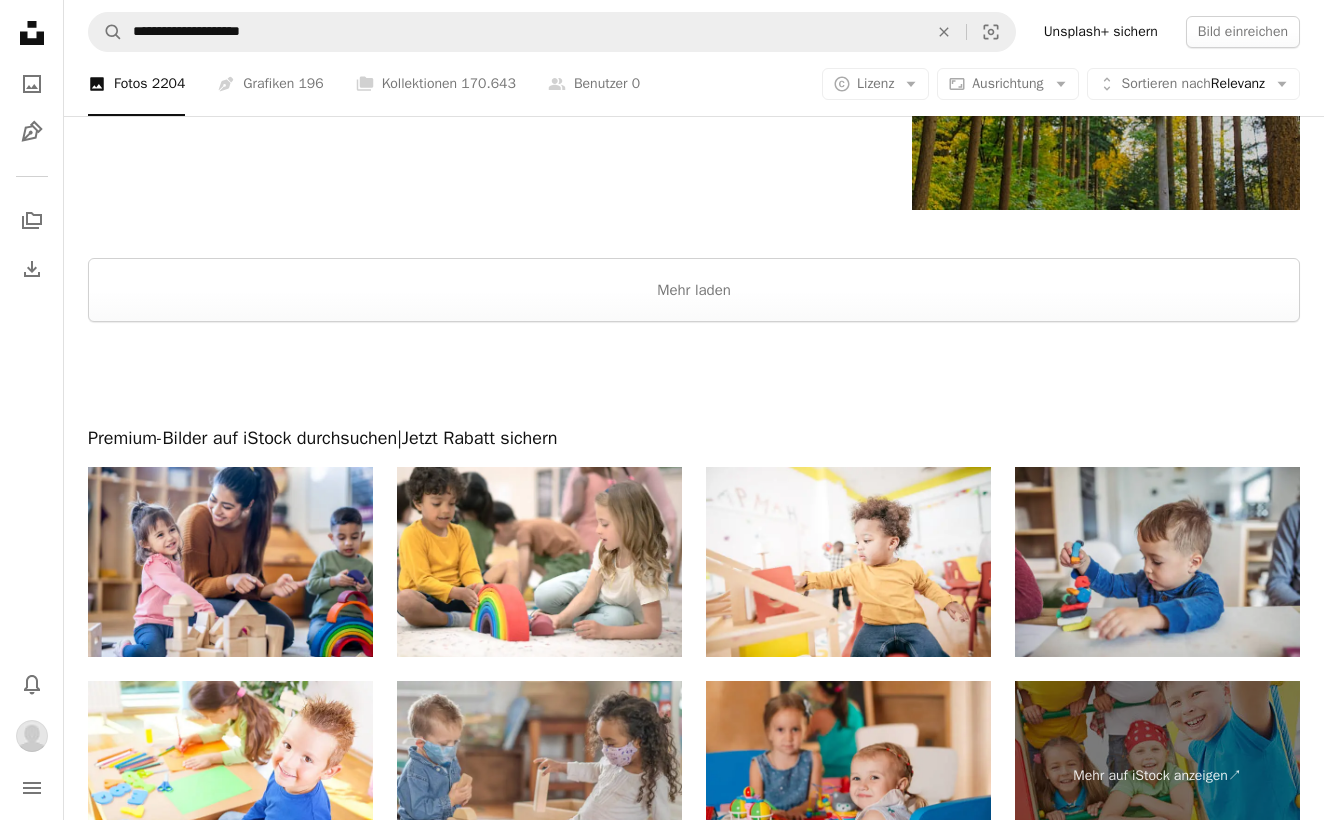 scroll, scrollTop: 3541, scrollLeft: 0, axis: vertical 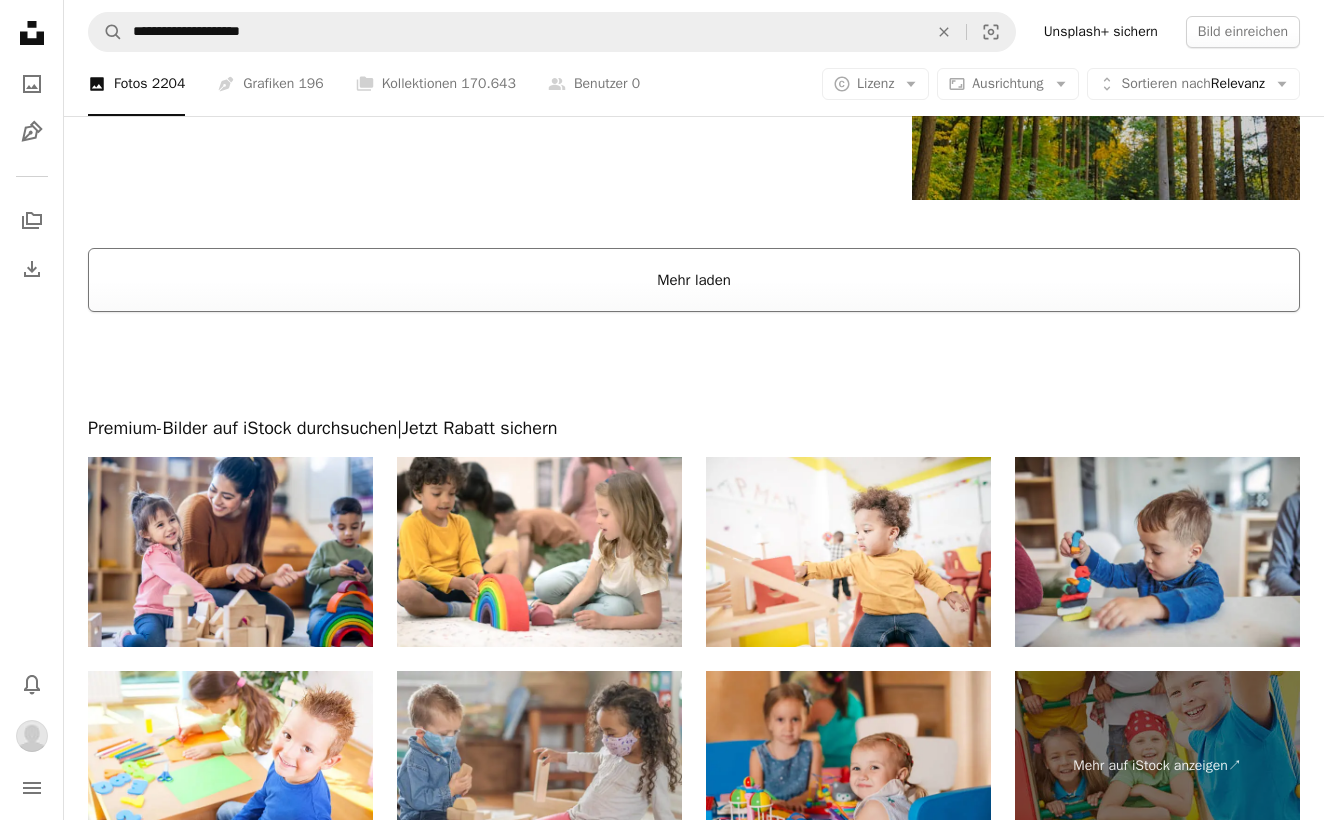 click on "Mehr laden" at bounding box center [694, 280] 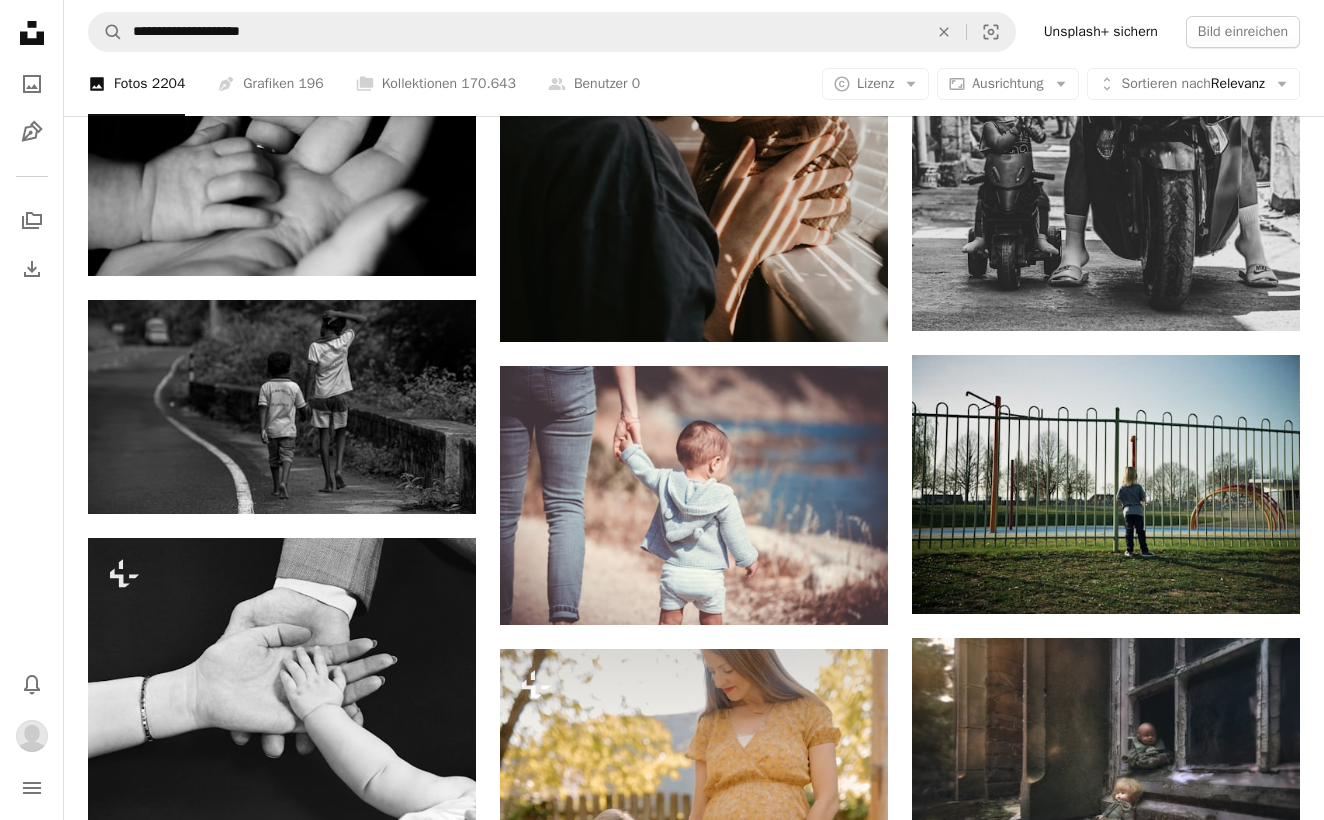 scroll, scrollTop: 23545, scrollLeft: 0, axis: vertical 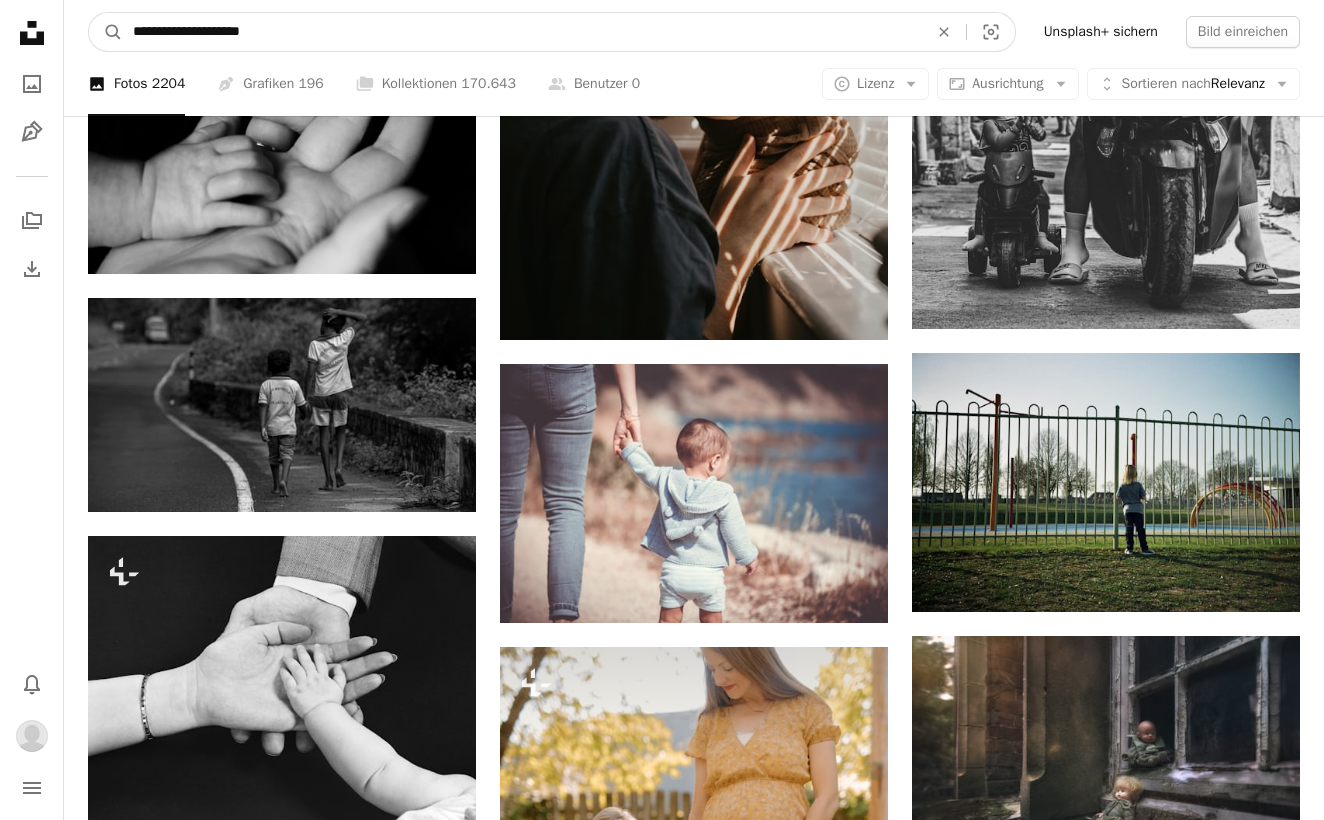 click on "**********" at bounding box center [522, 32] 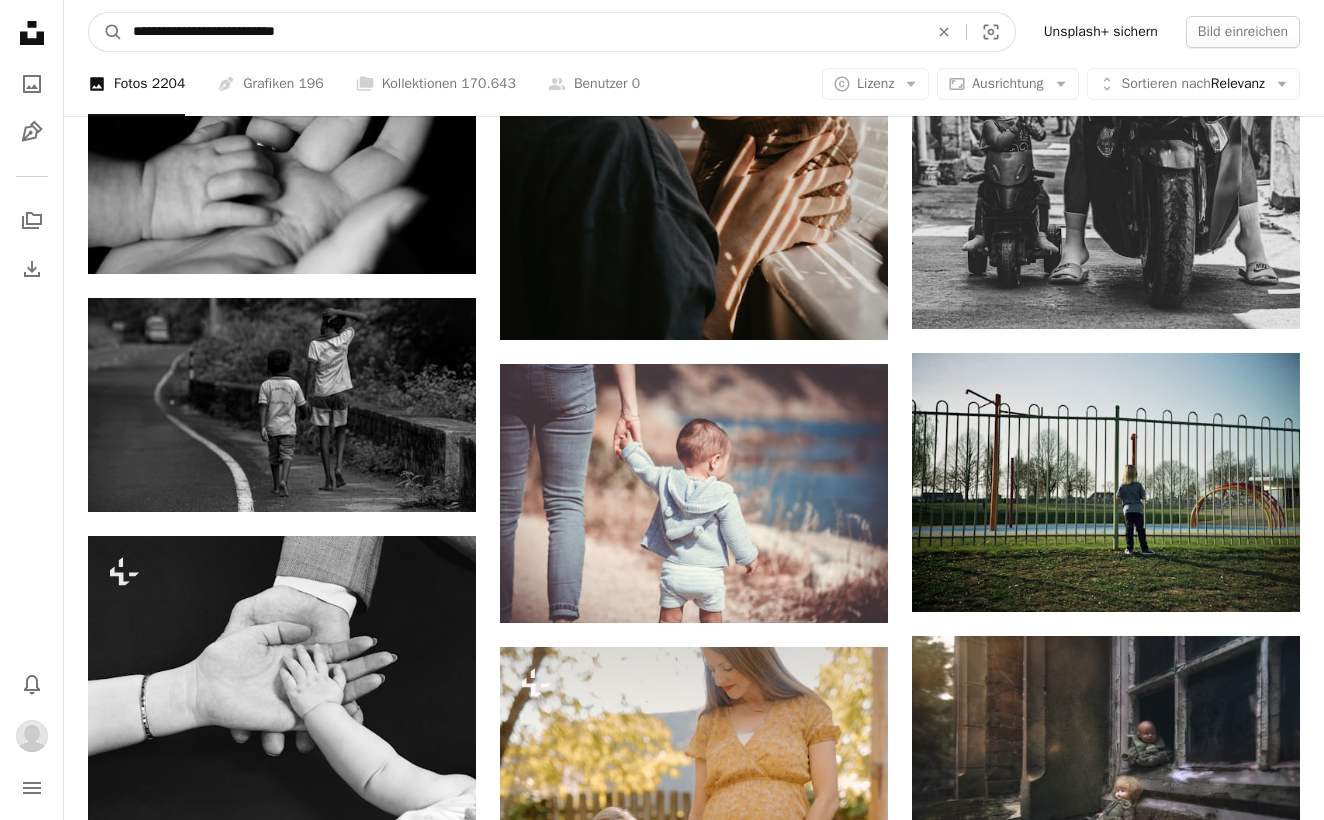 type on "**********" 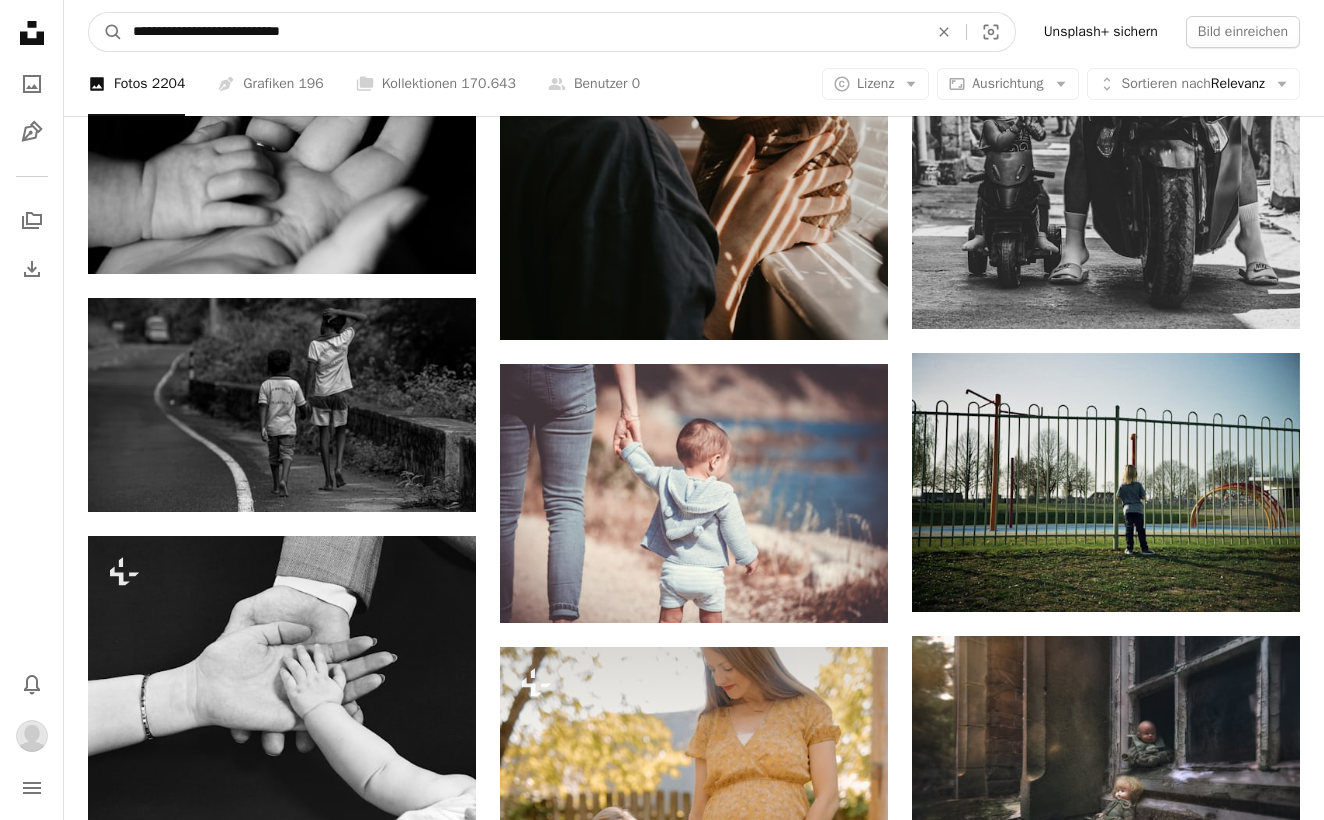 click on "A magnifying glass" at bounding box center [106, 32] 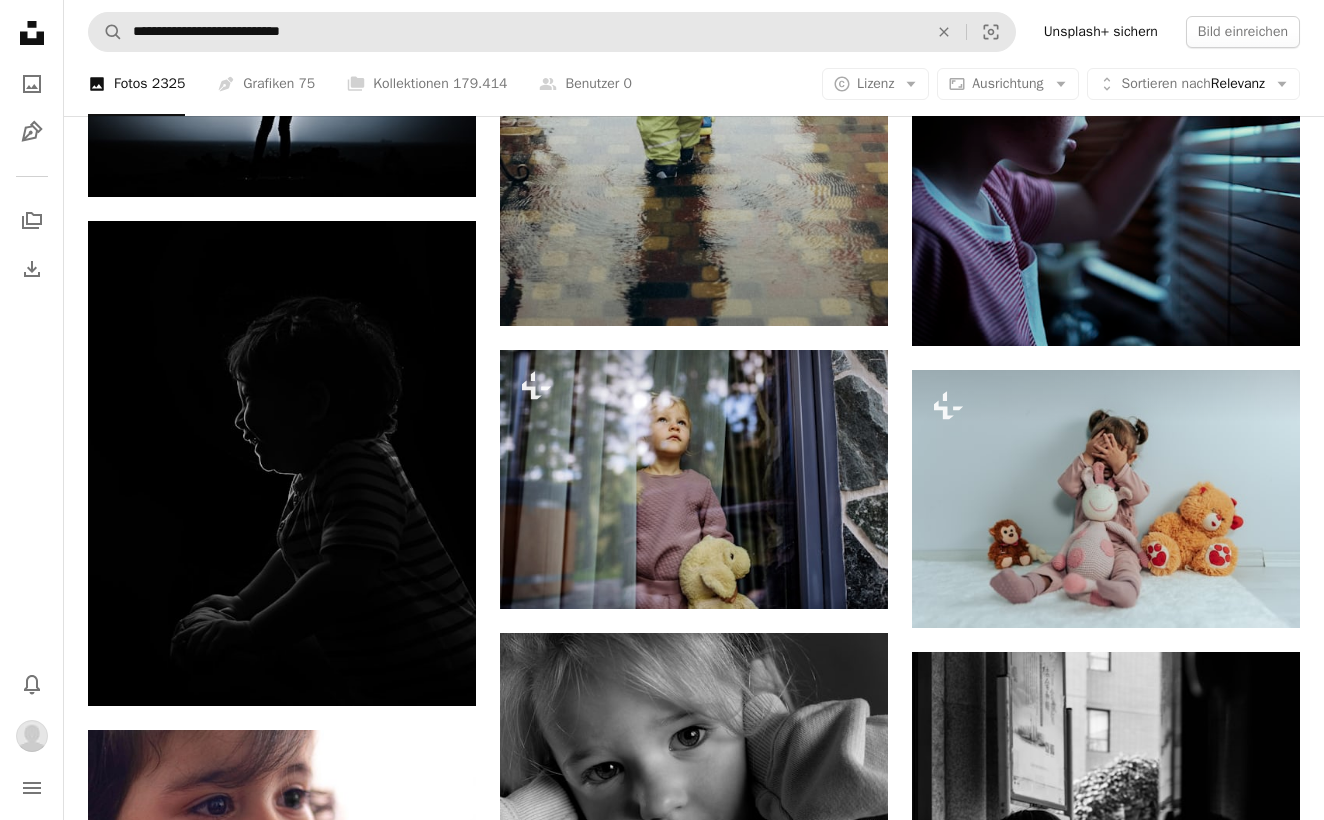 scroll, scrollTop: 2160, scrollLeft: 0, axis: vertical 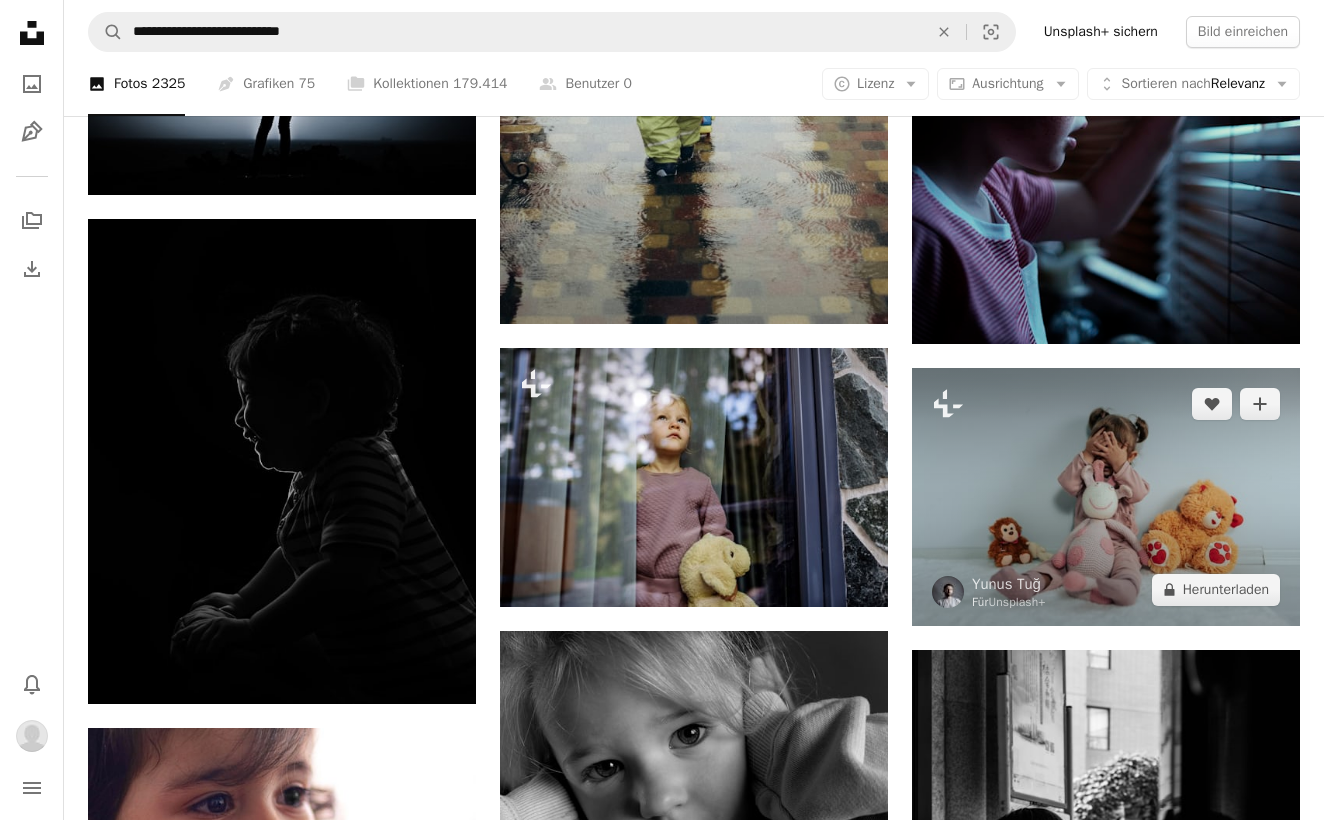 click at bounding box center (1106, 497) 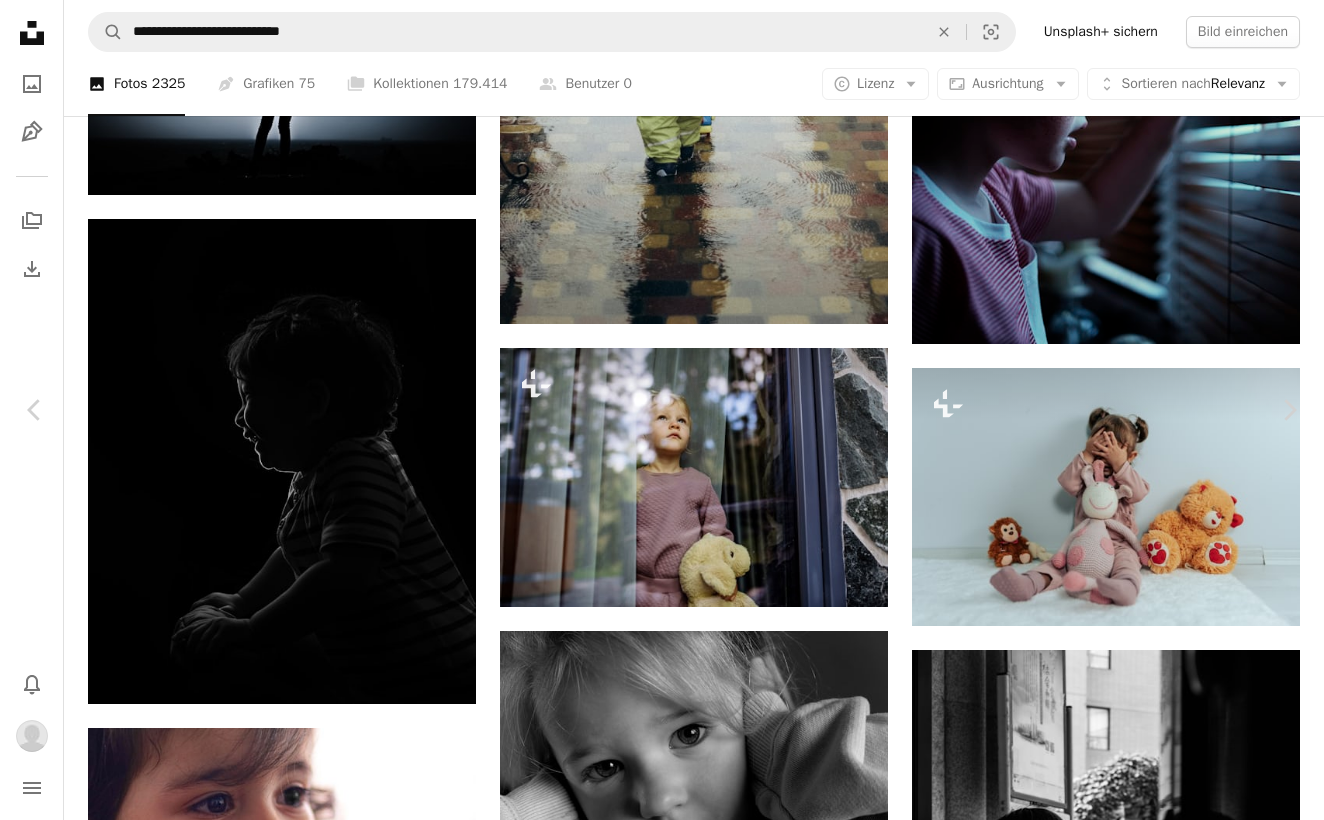 click on "A lock Herunterladen" at bounding box center [1150, 2777] 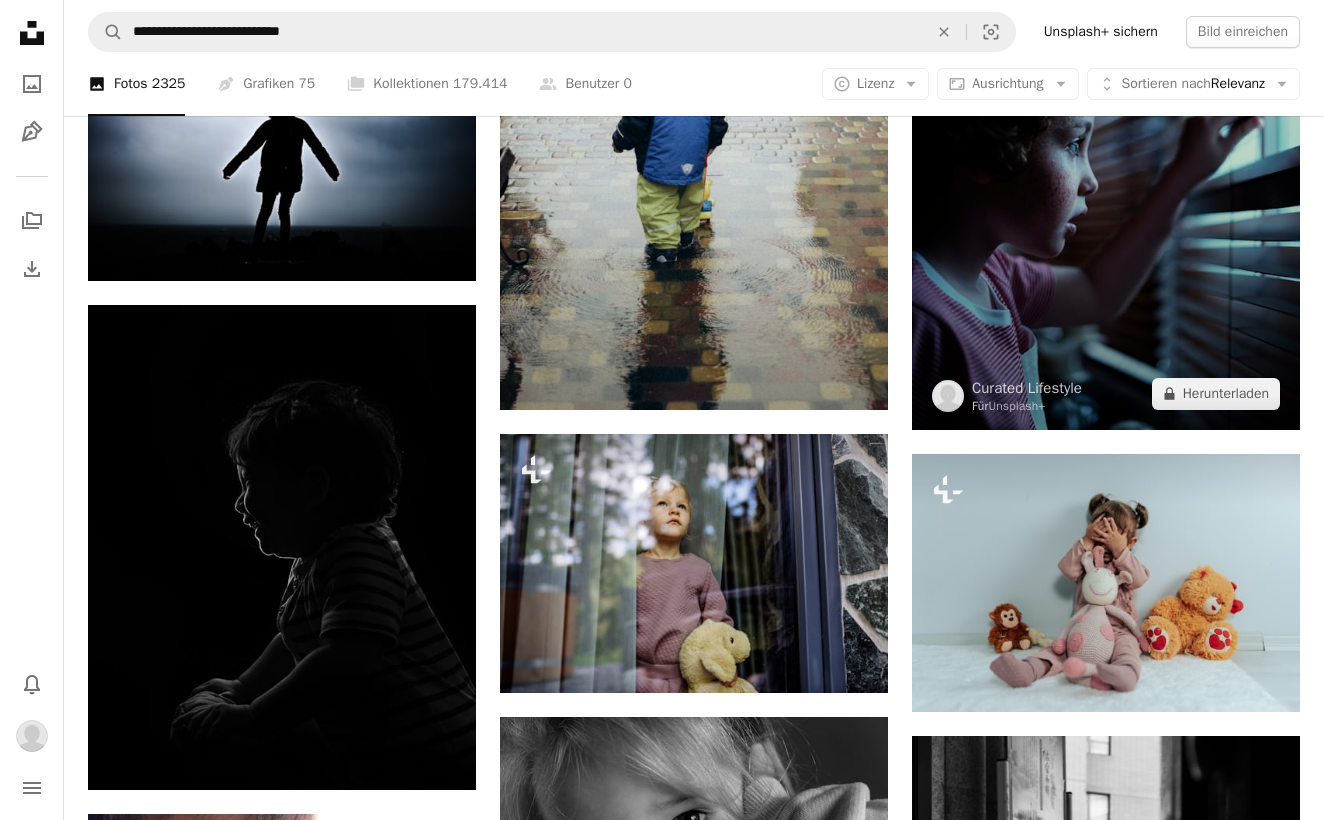 scroll, scrollTop: 2077, scrollLeft: 0, axis: vertical 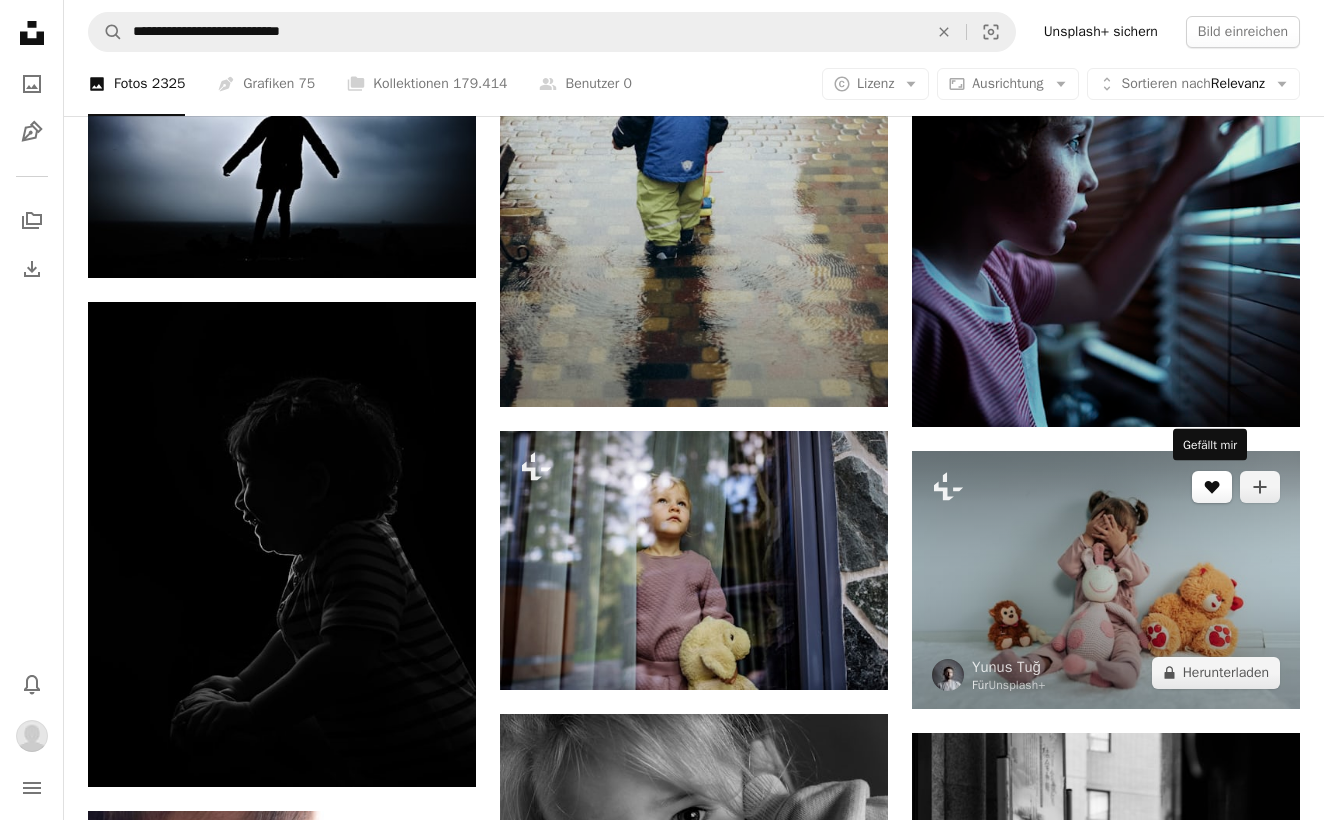 click on "A heart" 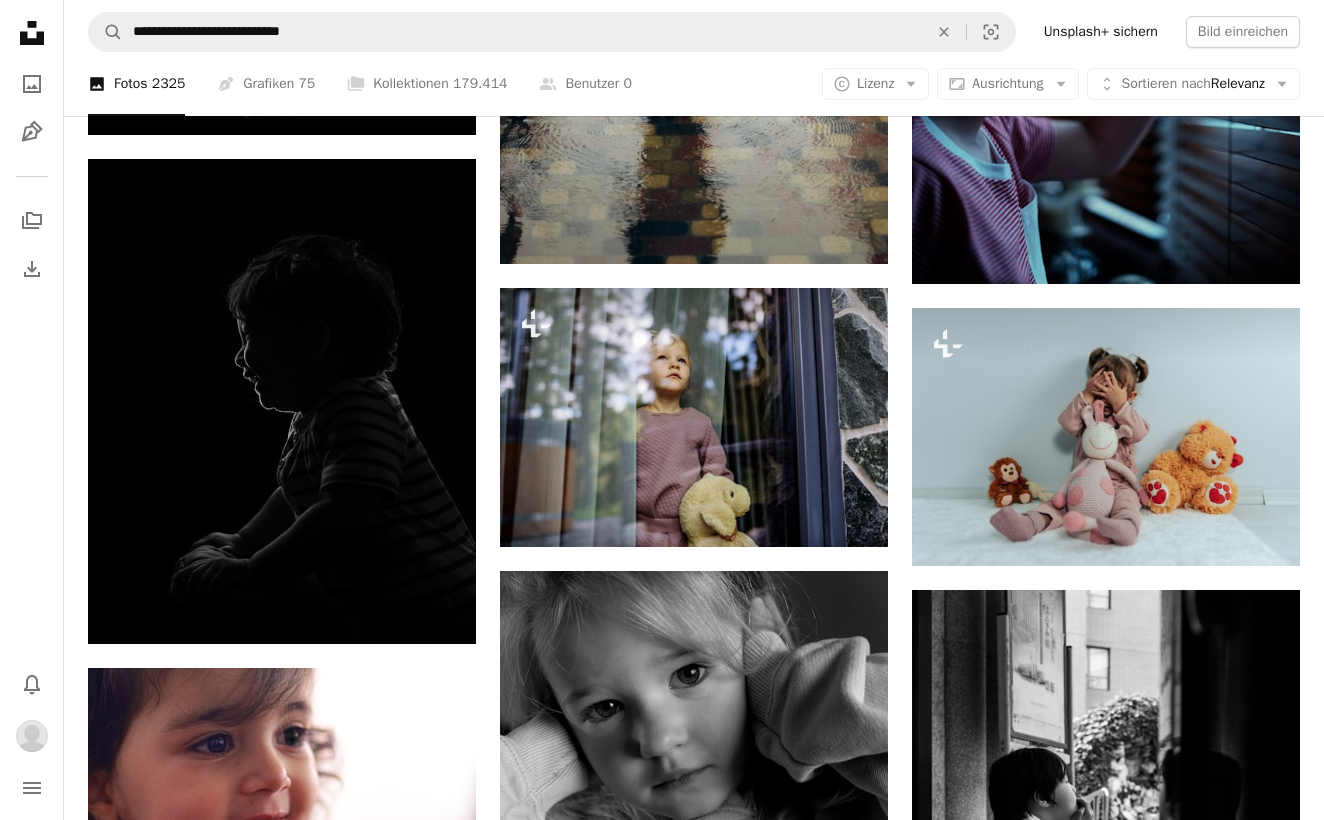scroll, scrollTop: 2288, scrollLeft: 0, axis: vertical 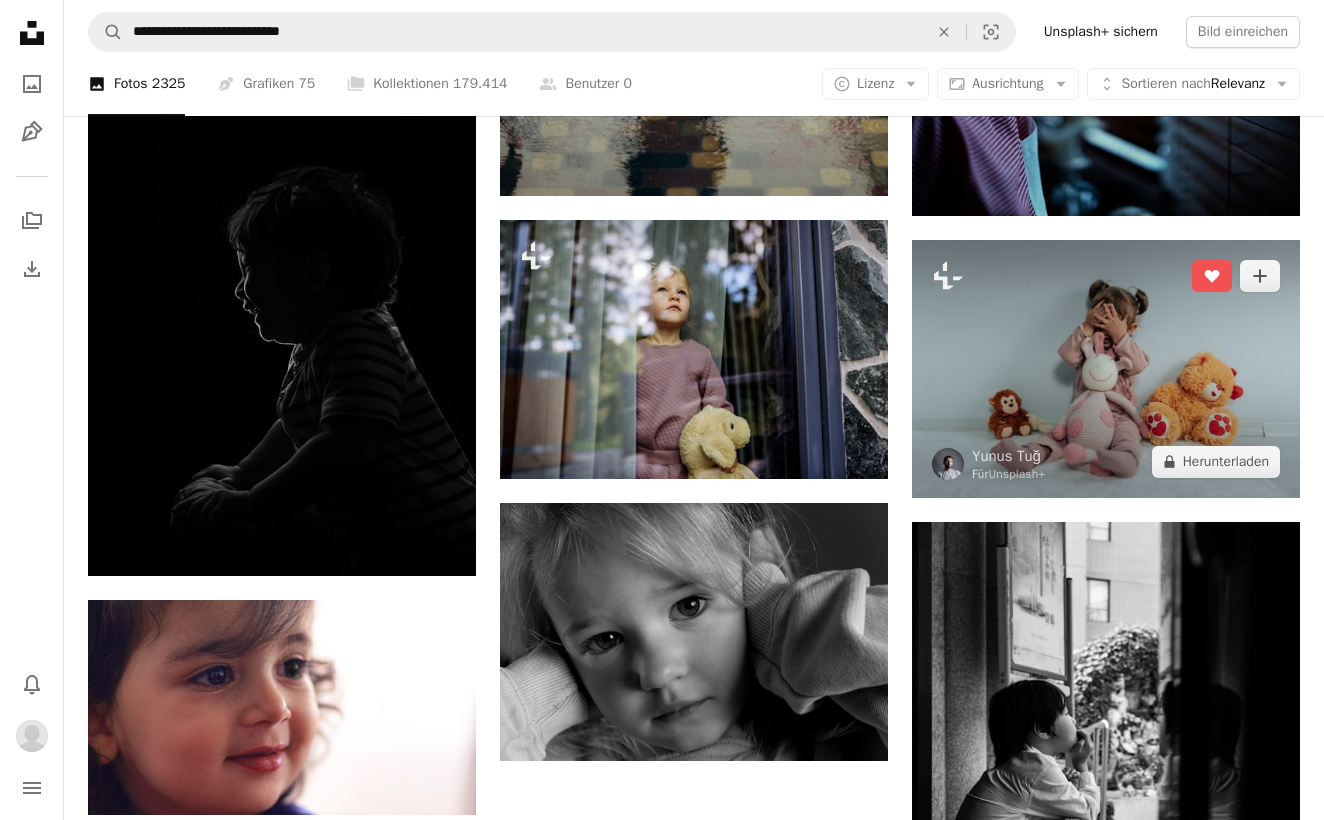 click at bounding box center (1106, 369) 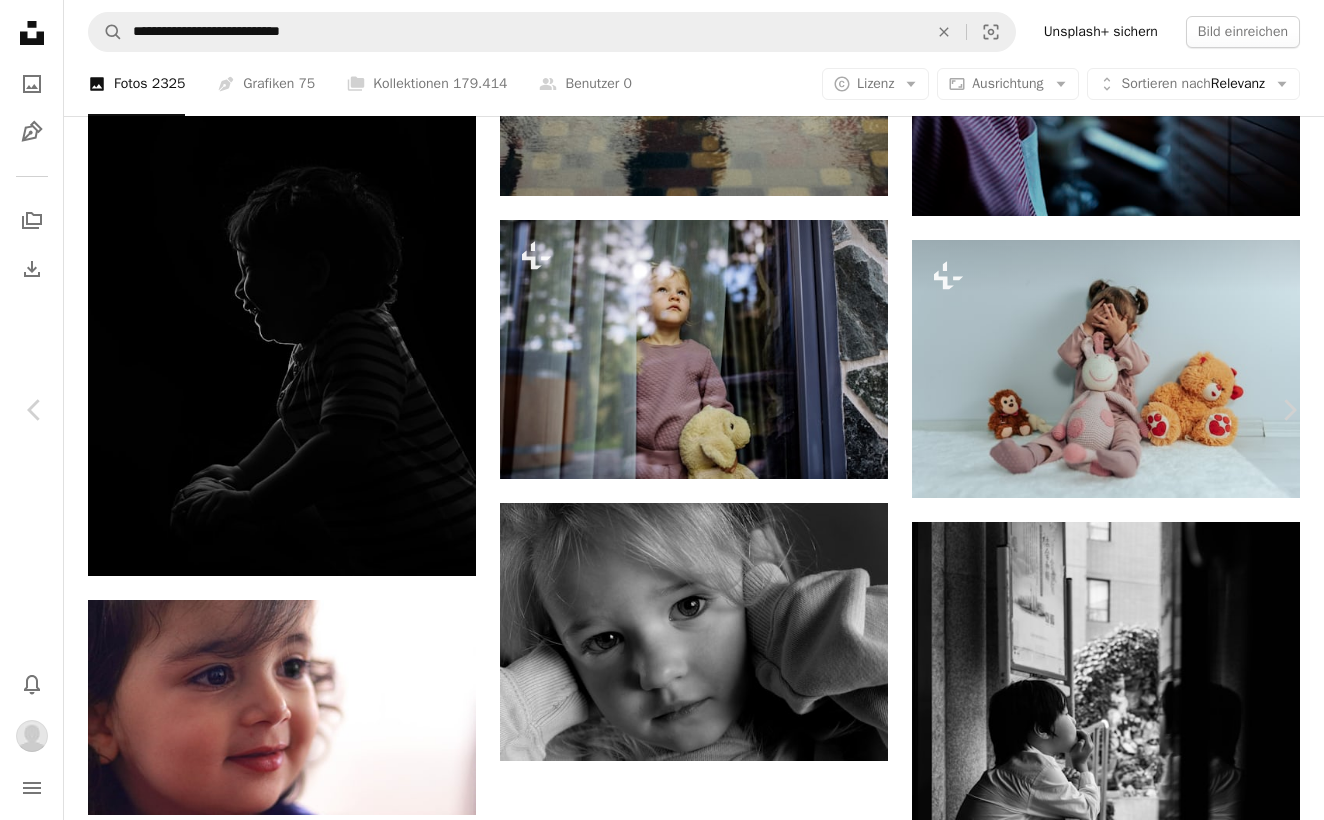 click on "A plus sign" 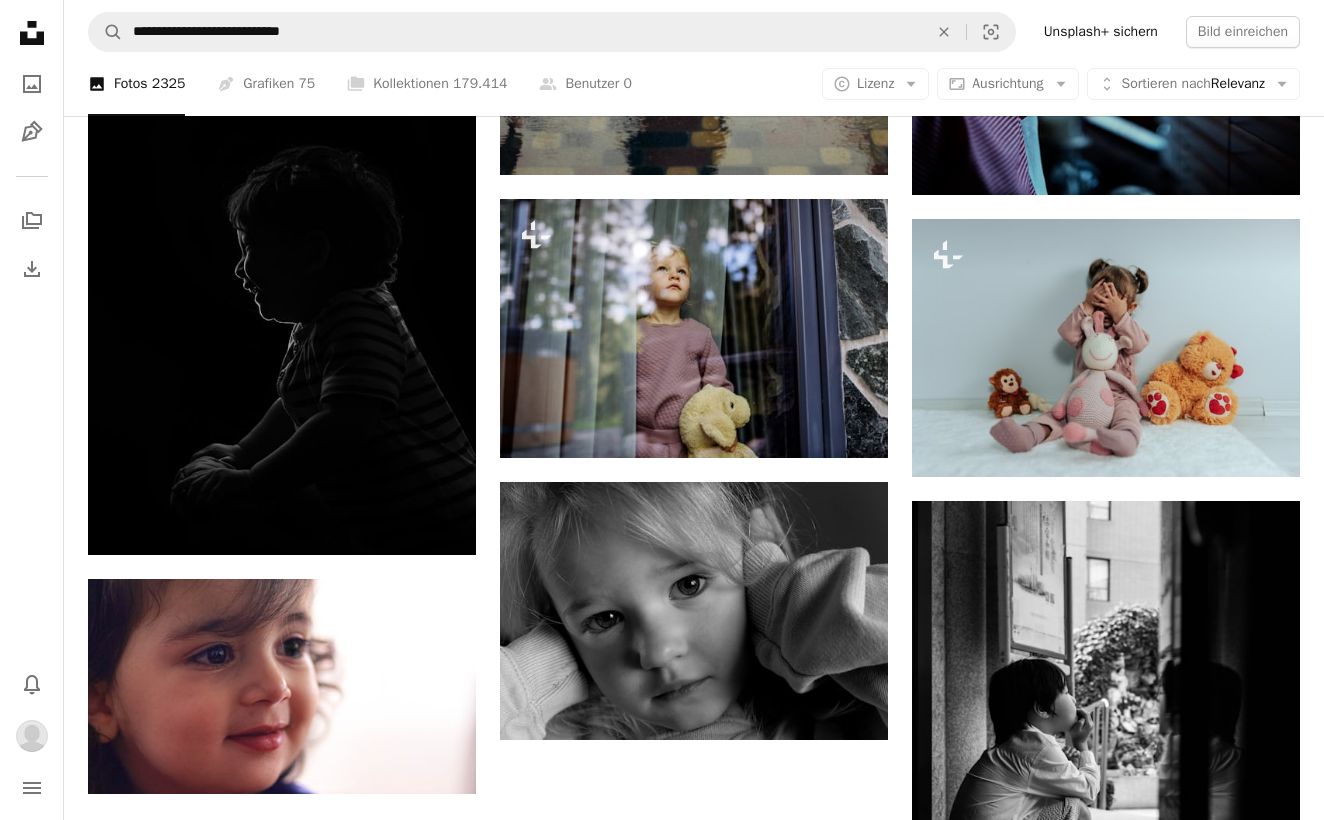 scroll, scrollTop: 2305, scrollLeft: 0, axis: vertical 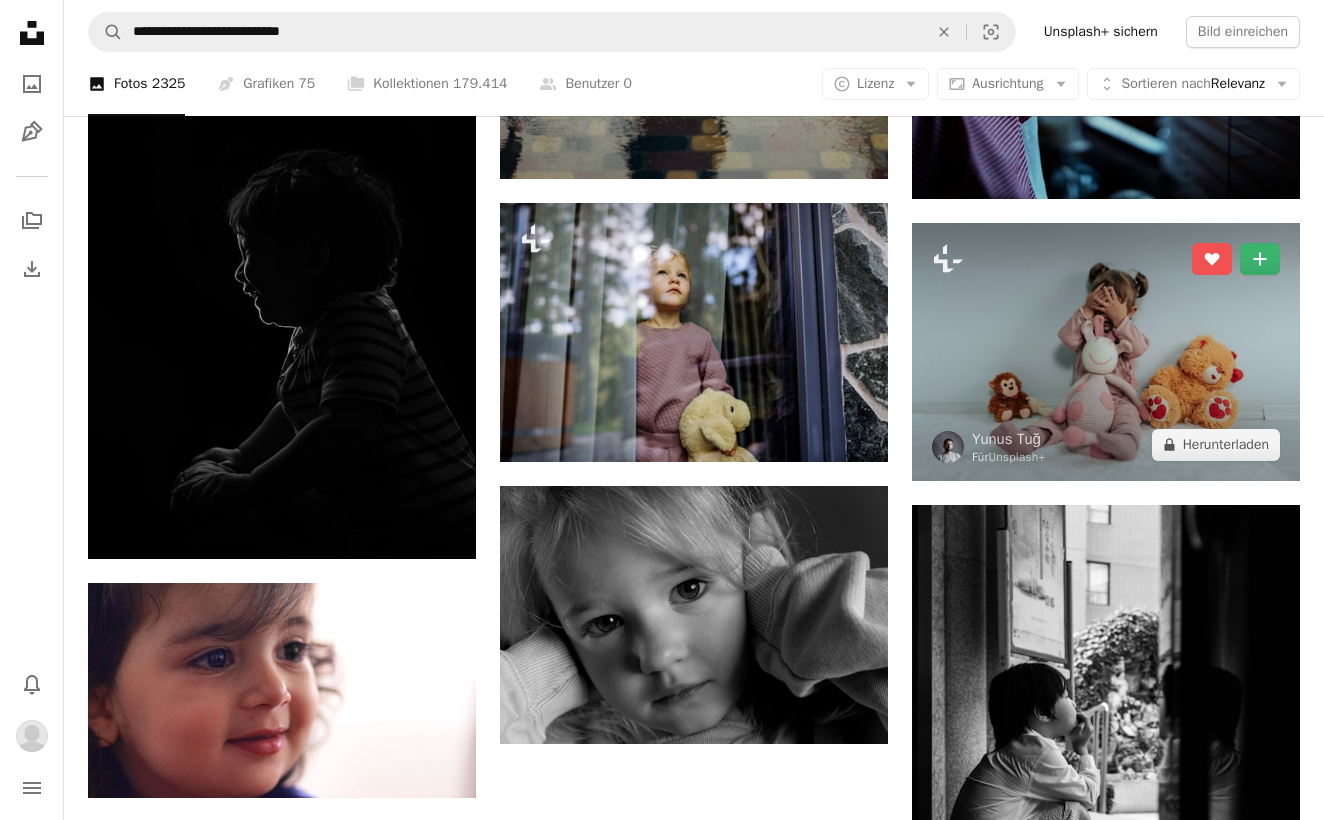 click at bounding box center [1106, 352] 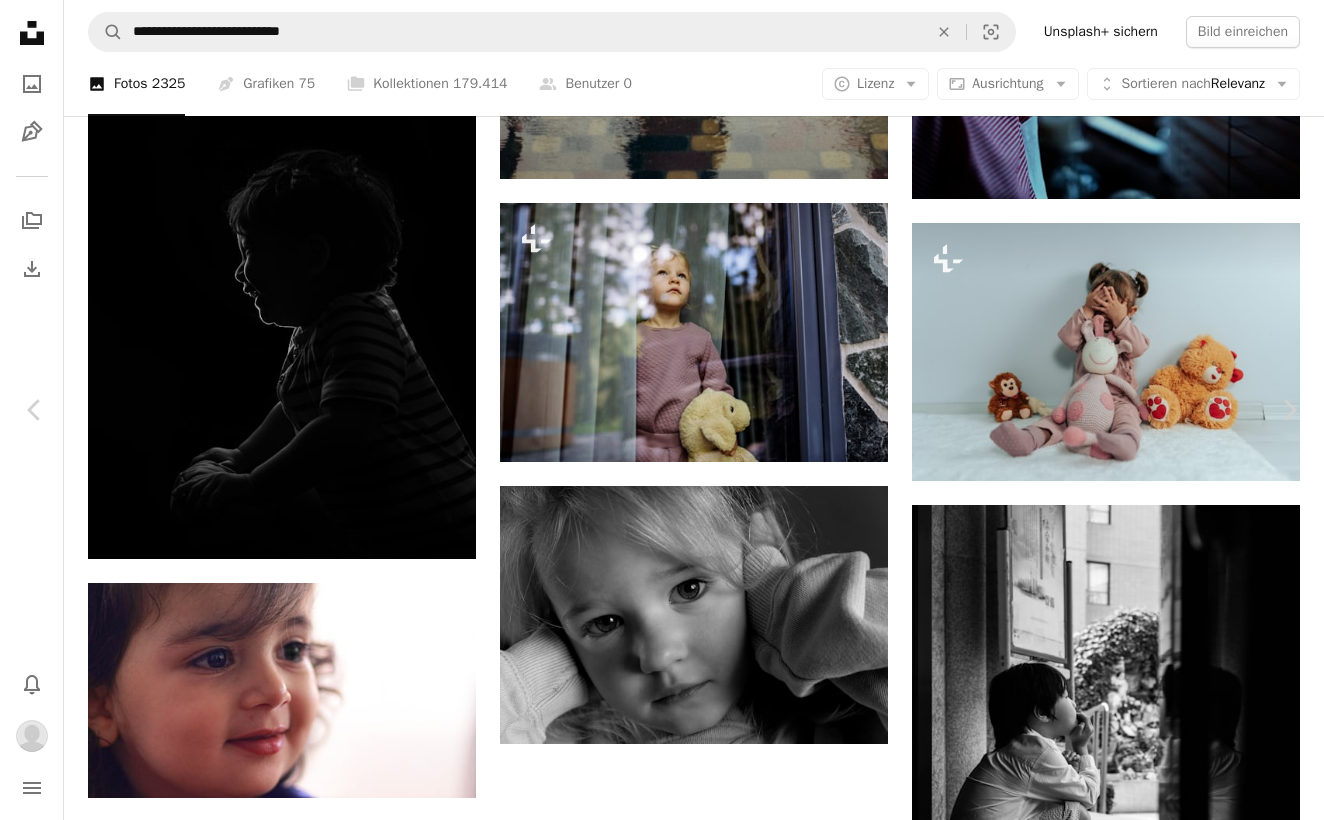 click on "A forward-right arrow" 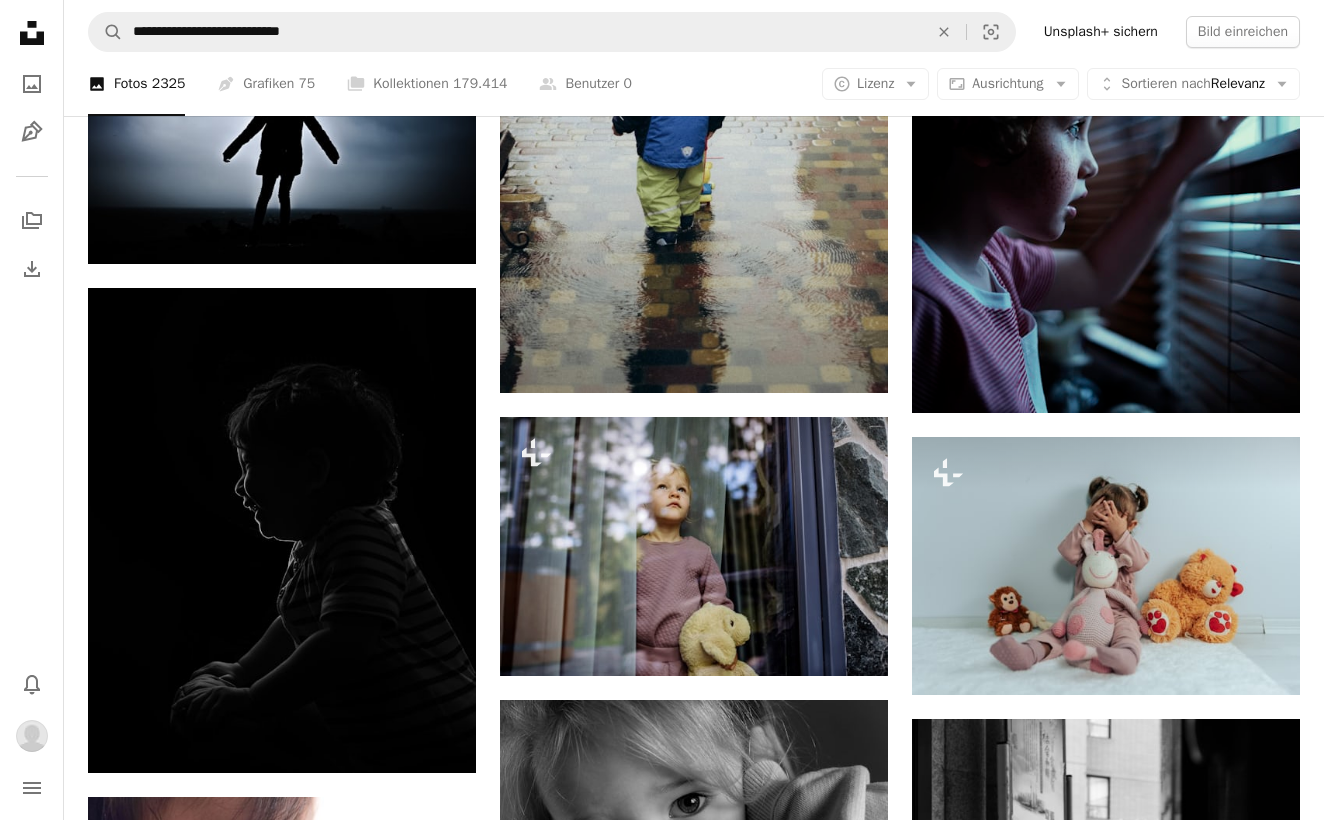 scroll, scrollTop: 2090, scrollLeft: 0, axis: vertical 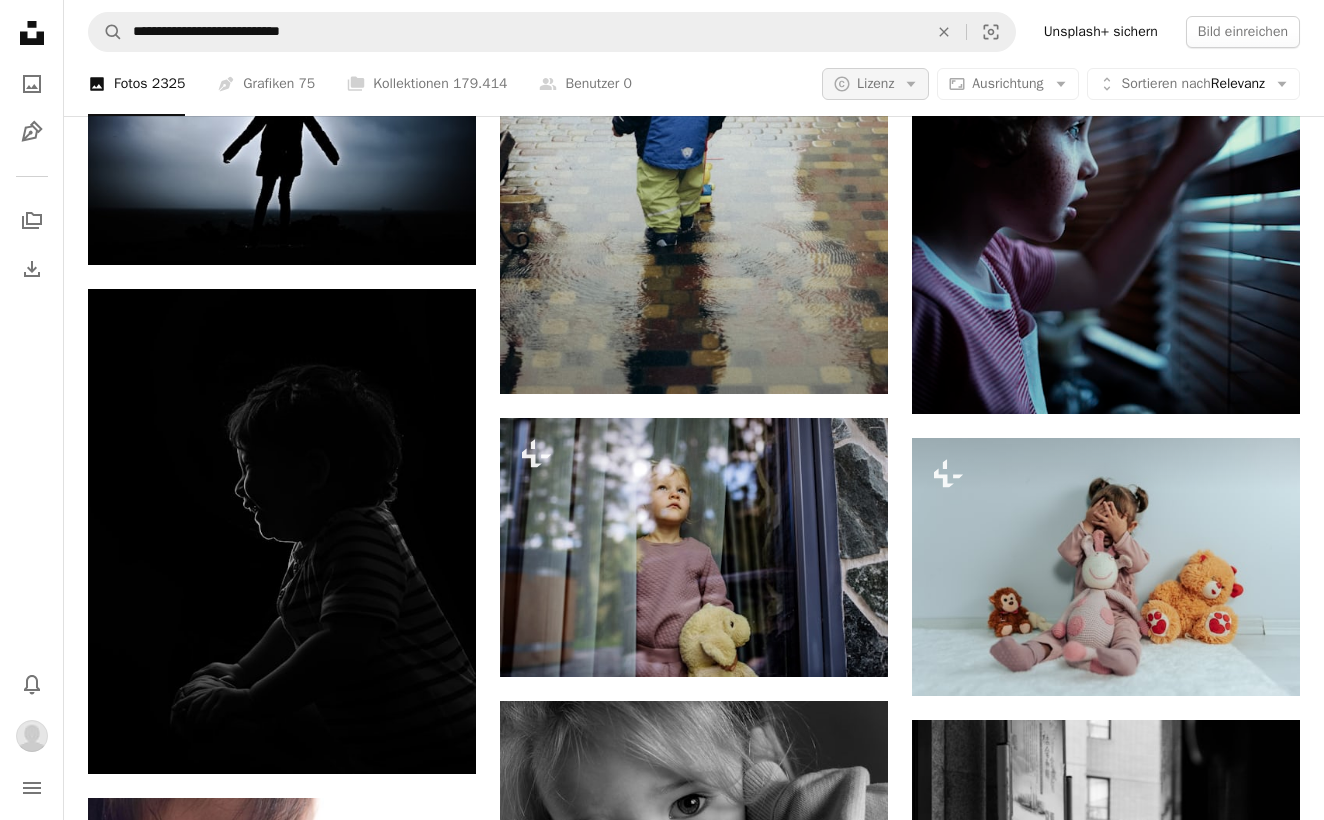 click on "Arrow down" 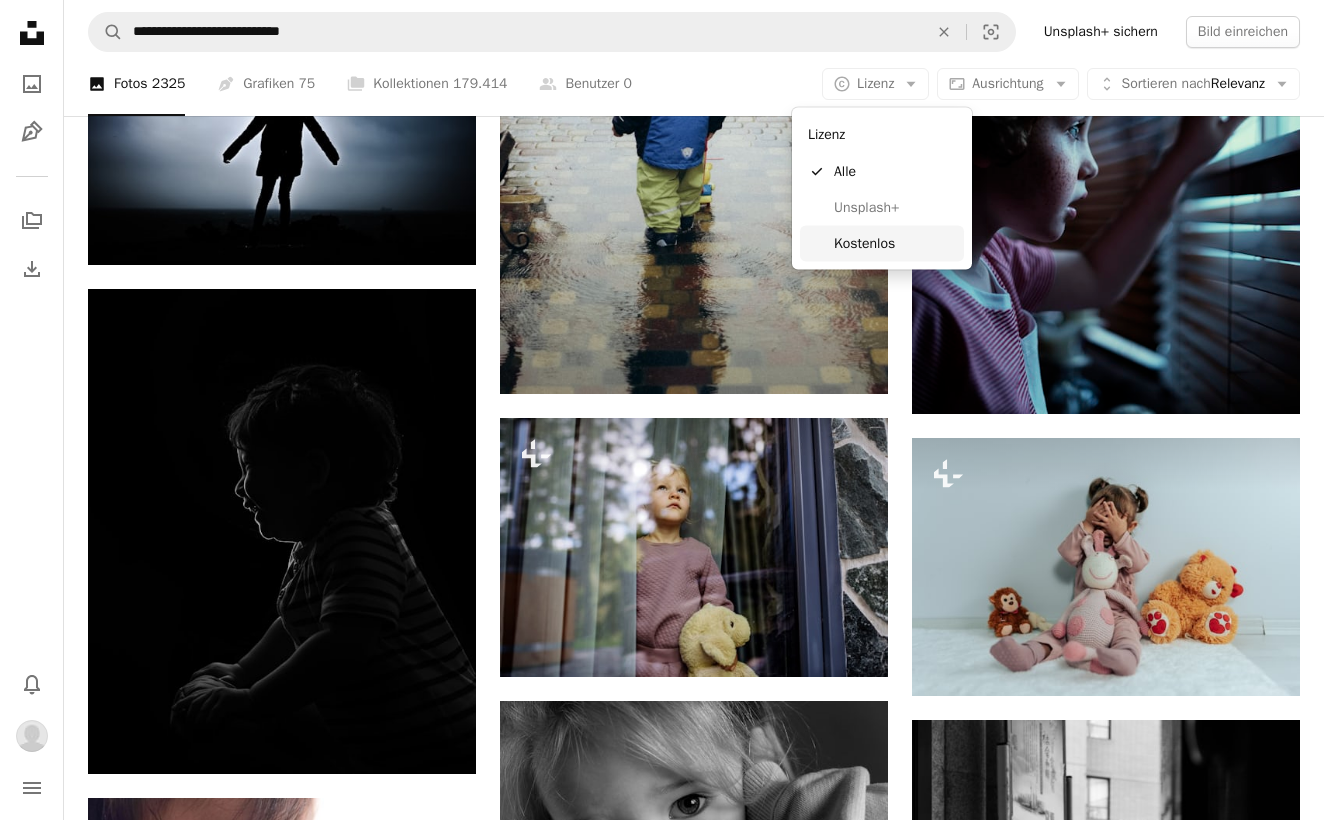 click on "Kostenlos" at bounding box center [895, 243] 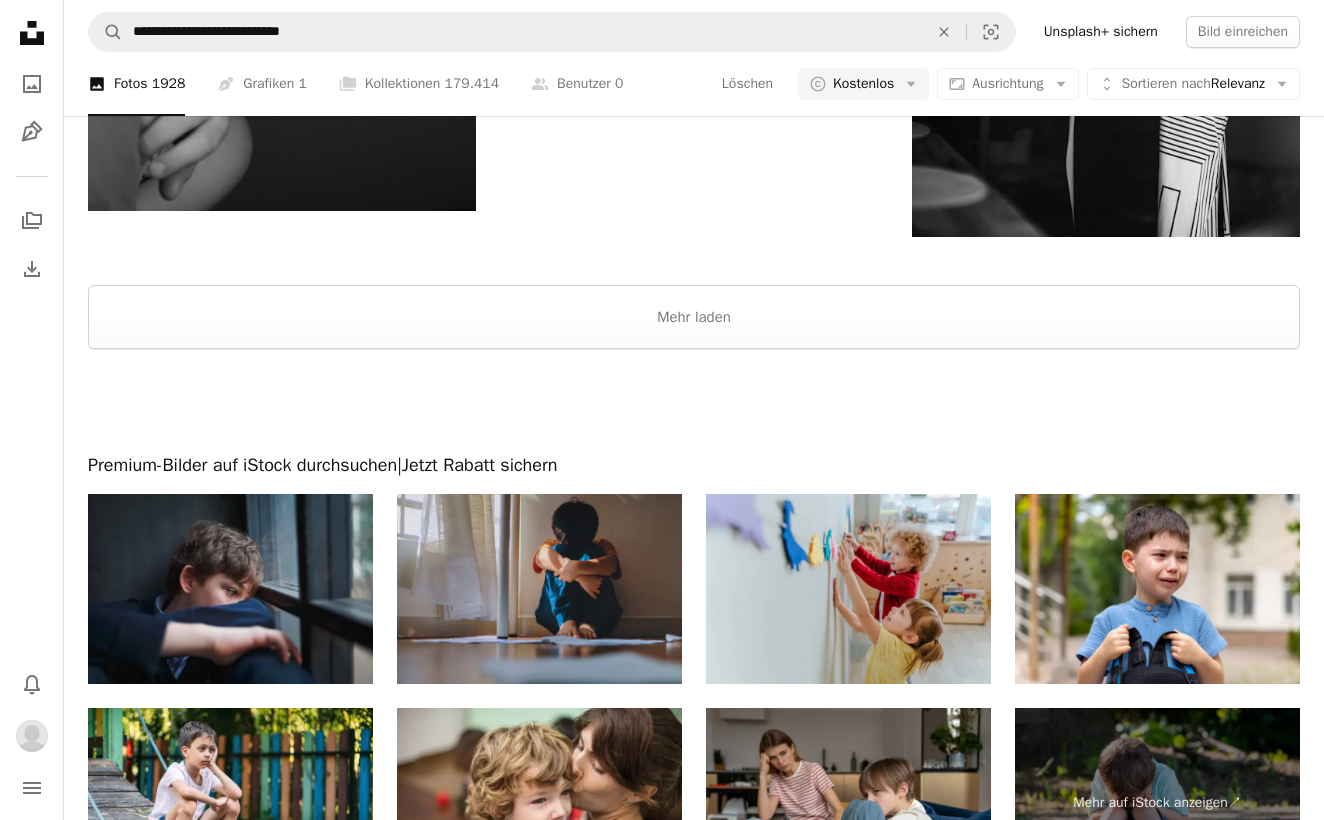 scroll, scrollTop: 2888, scrollLeft: 0, axis: vertical 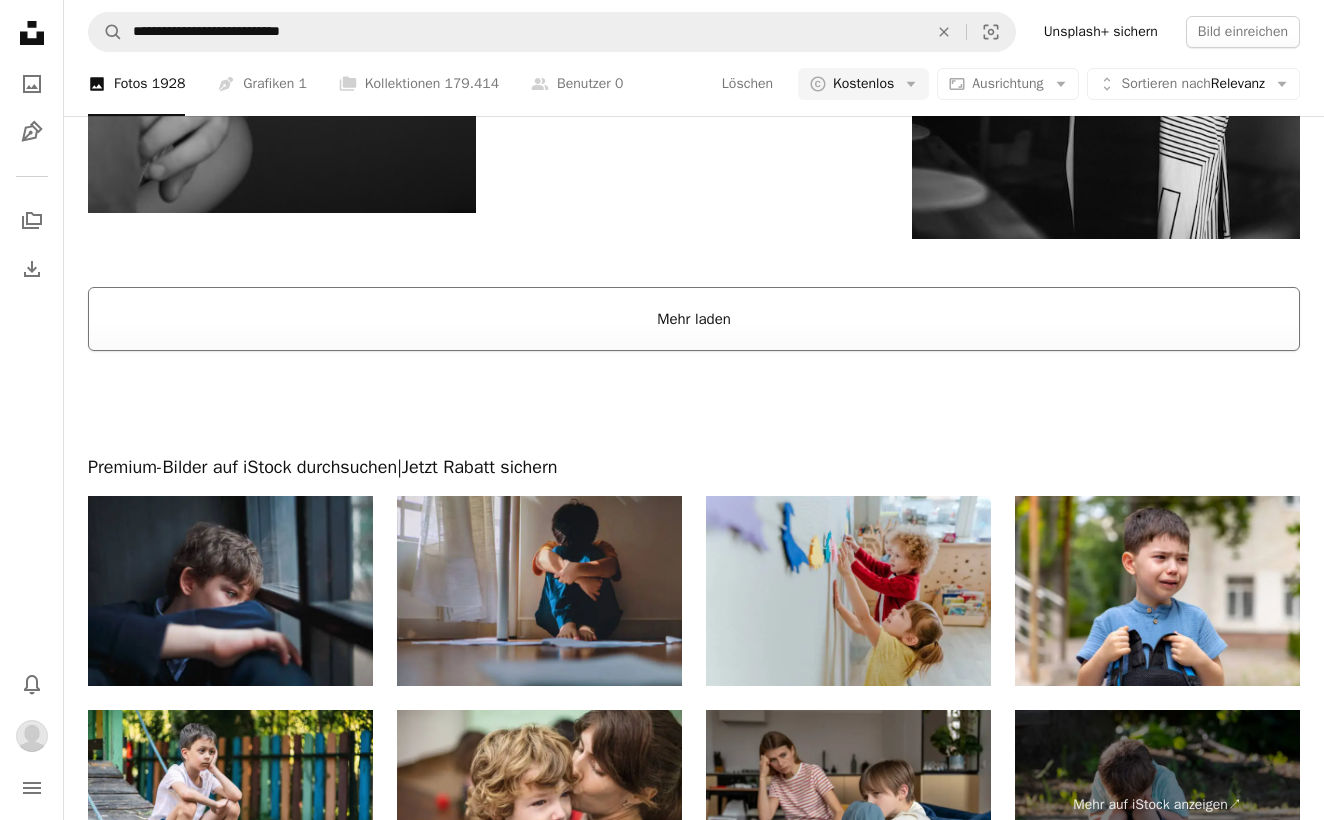 click on "Mehr laden" at bounding box center (694, 319) 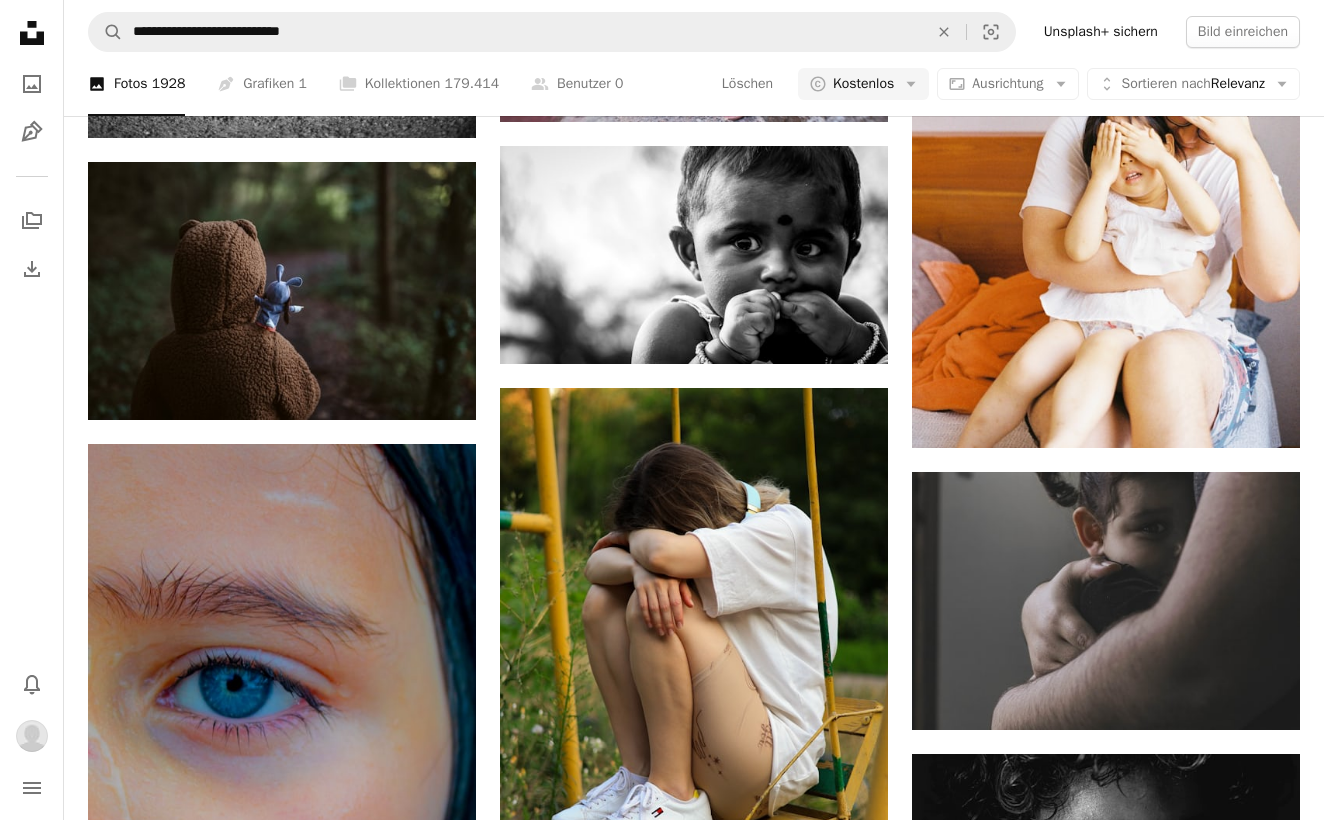 scroll, scrollTop: 6443, scrollLeft: 0, axis: vertical 